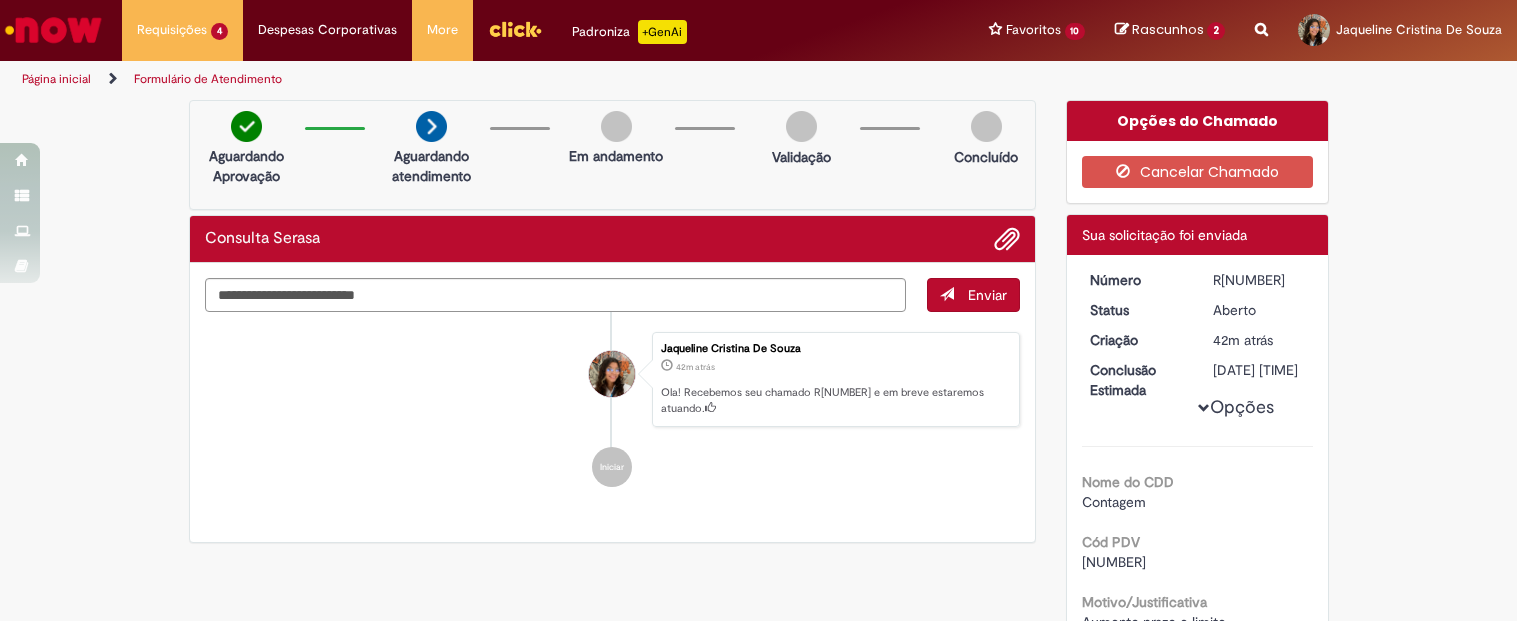 scroll, scrollTop: 0, scrollLeft: 0, axis: both 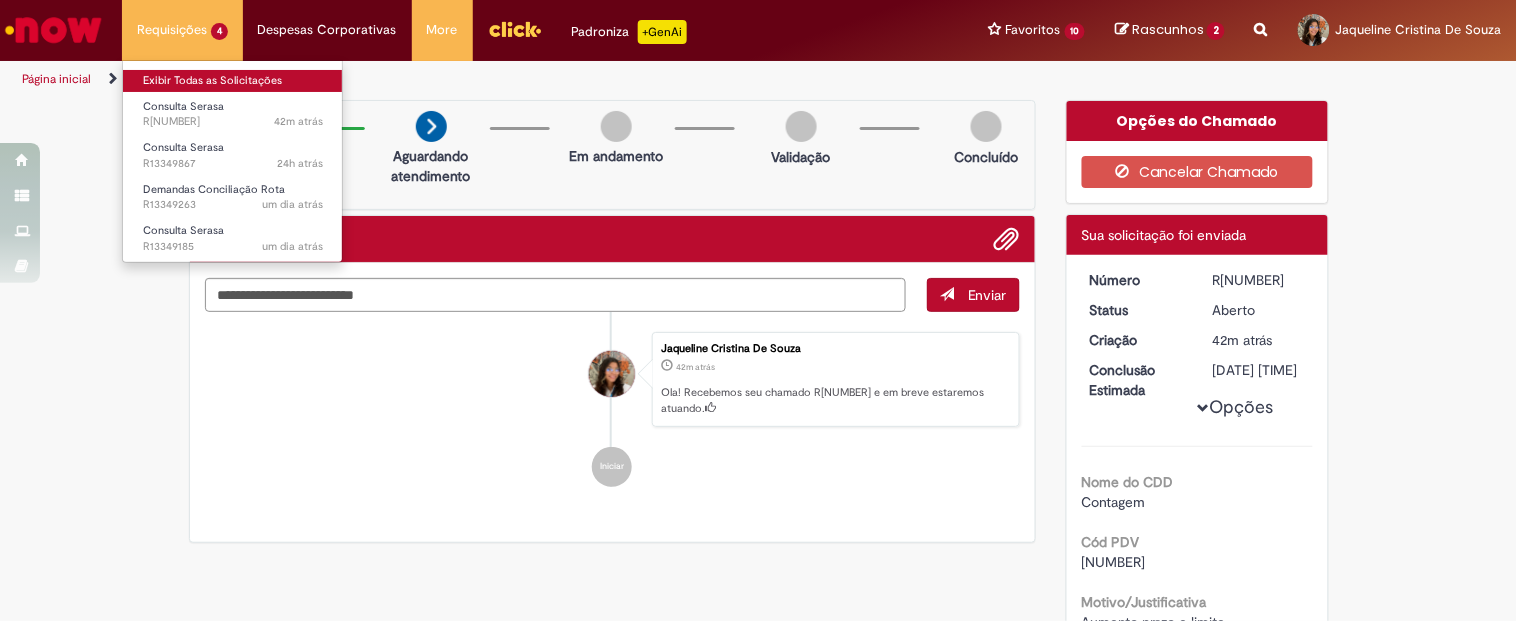click on "Exibir Todas as Solicitações" at bounding box center (233, 81) 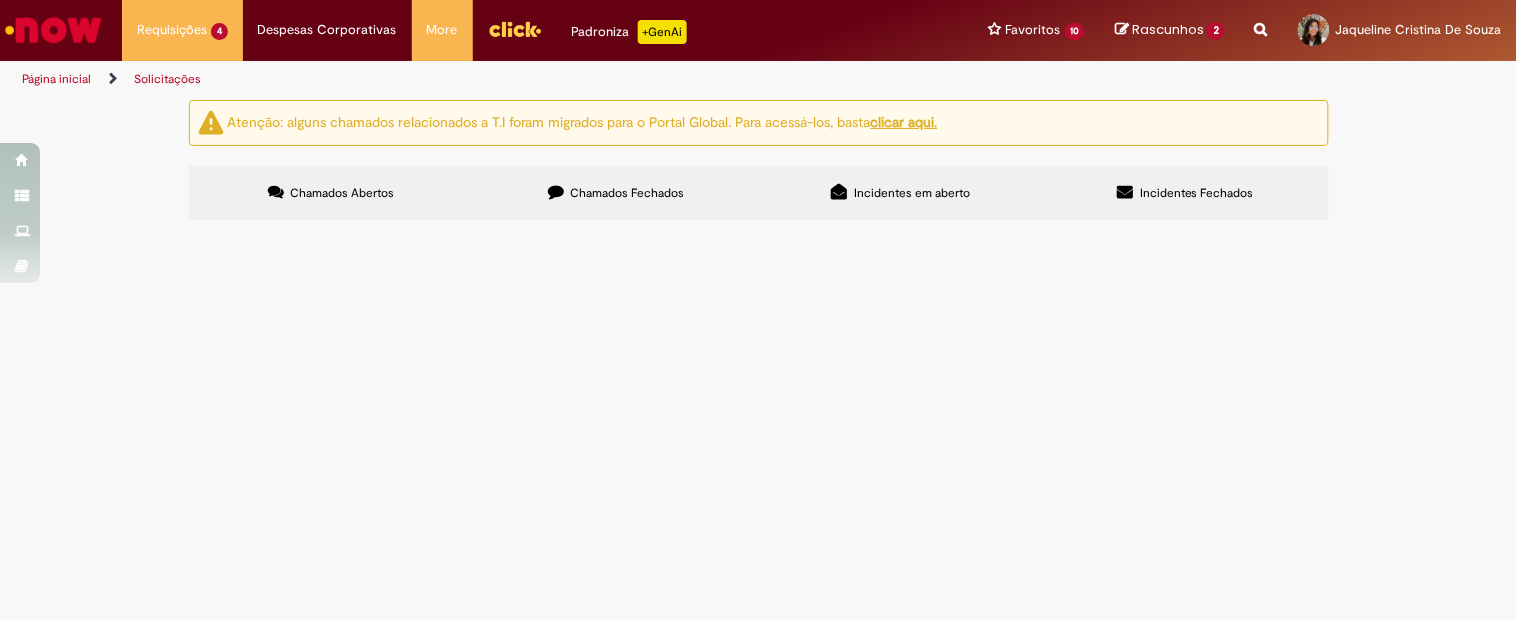 click on "Em Validação" at bounding box center [0, 0] 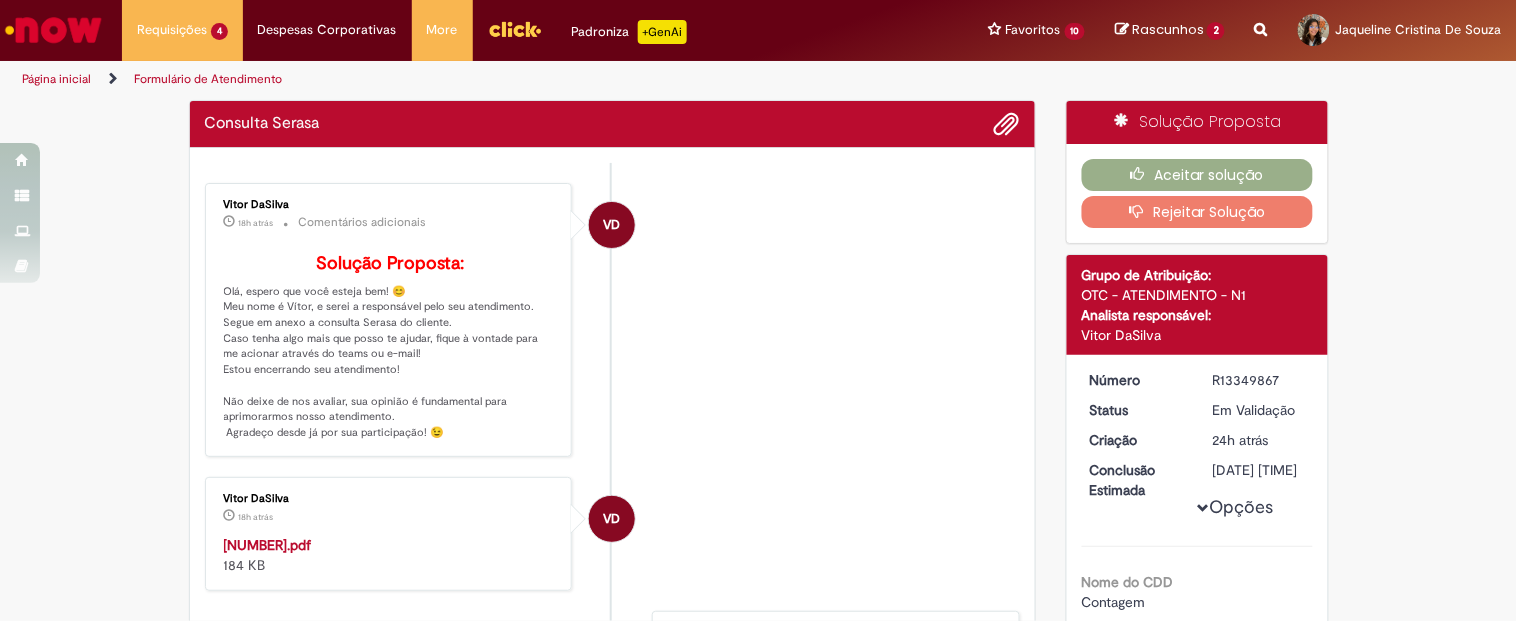 click on "VD
Vitor DaSilva
18h atrás 18 horas atrás     Comentários adicionais
Solução Proposta:
Olá, espero que você esteja bem! 😊
Meu nome é Vítor, e serei a responsável pelo seu atendimento.
Segue em anexo a consulta Serasa do cliente.
Caso tenha algo mais que posso te ajudar, fique à vontade para me acionar através do teams ou e-mail!
Estou encerrando seu atendimento!
Não deixe de nos avaliar, sua opinião é fundamental para aprimorarmos nosso atendimento.
Agradeço desde já por sua participação! 😉" at bounding box center [613, 320] 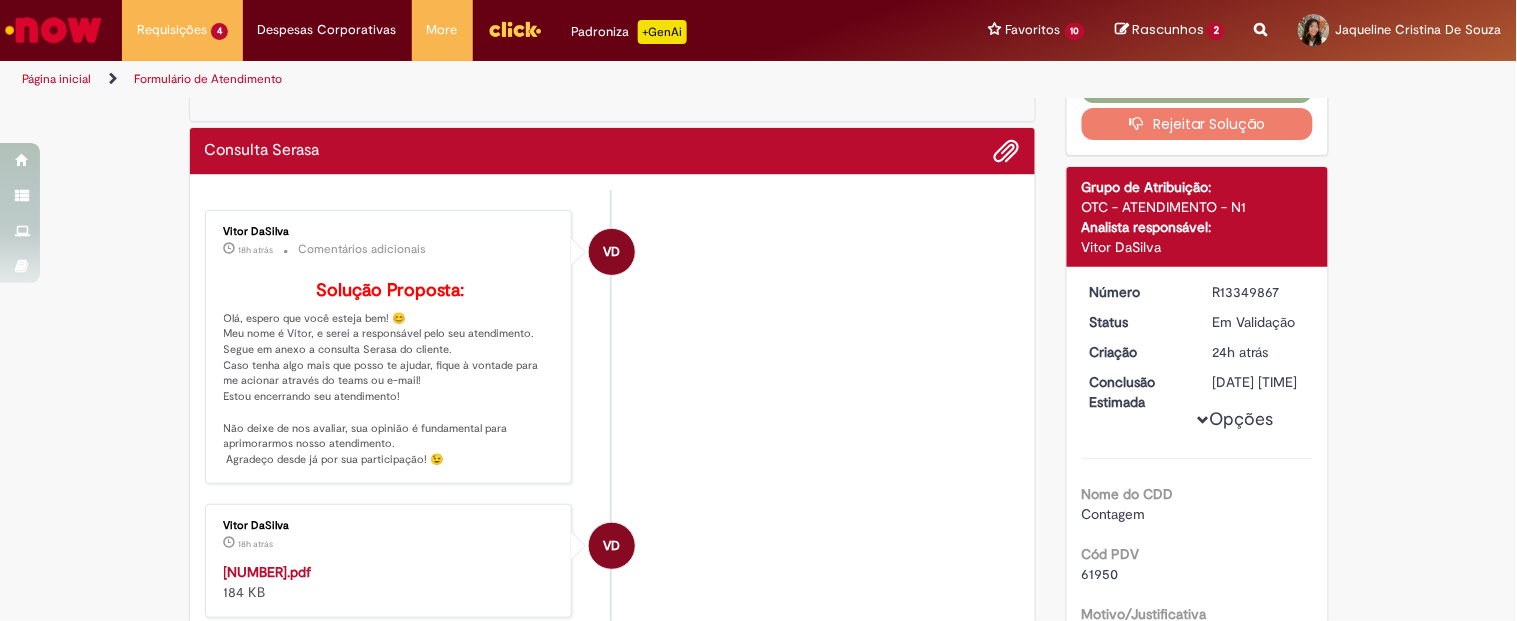 scroll, scrollTop: 133, scrollLeft: 0, axis: vertical 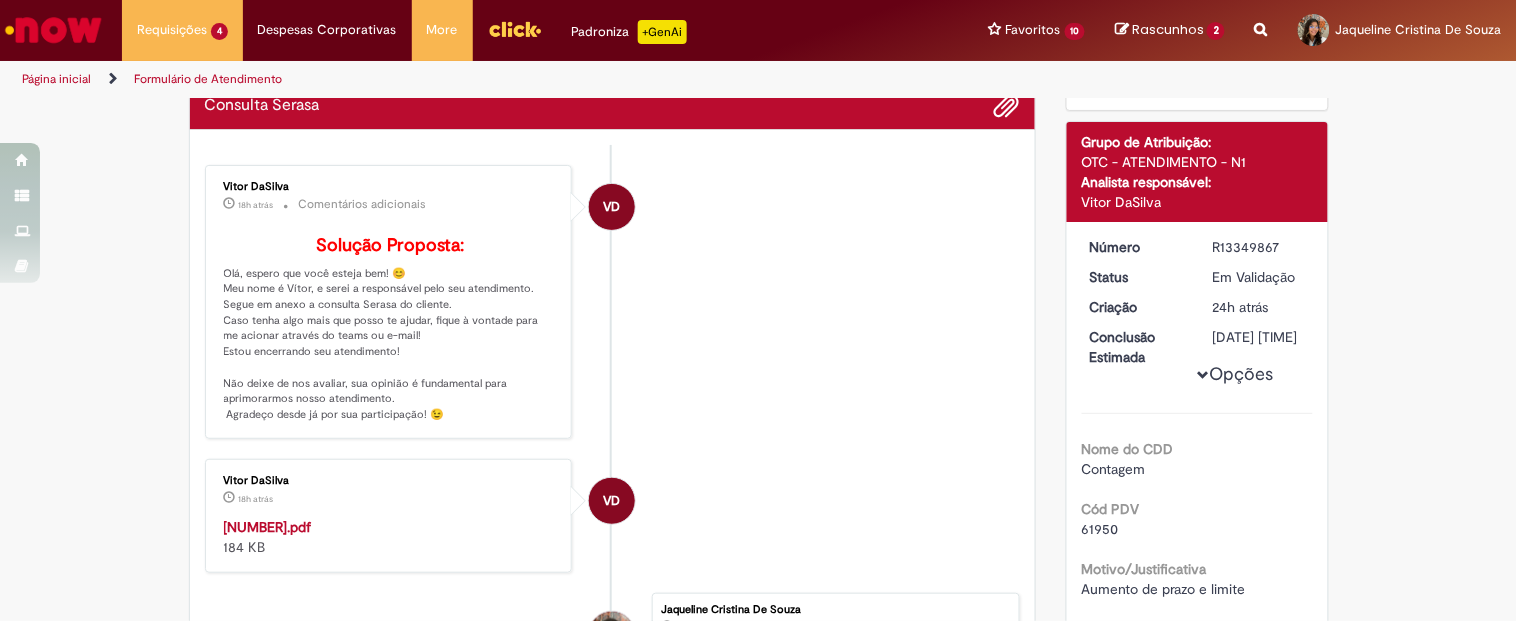 click on "61950" at bounding box center (1100, 529) 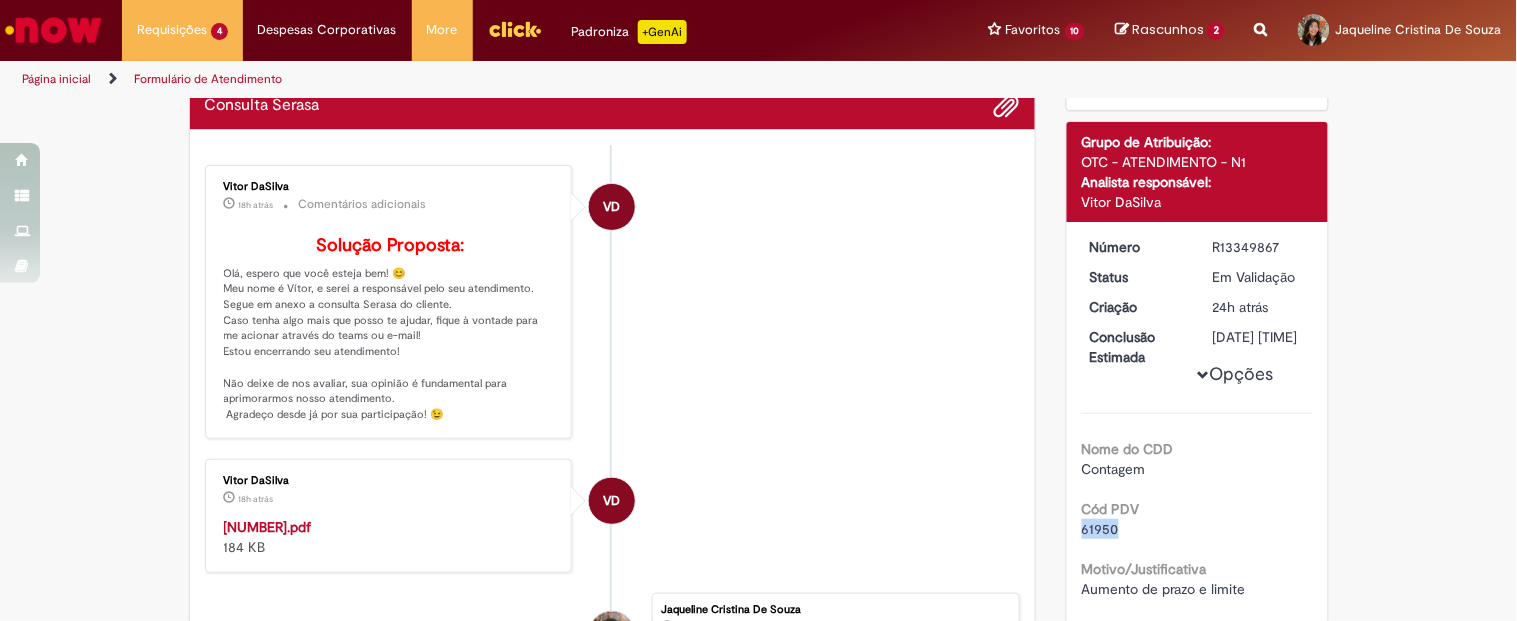 click on "61950" at bounding box center (1100, 529) 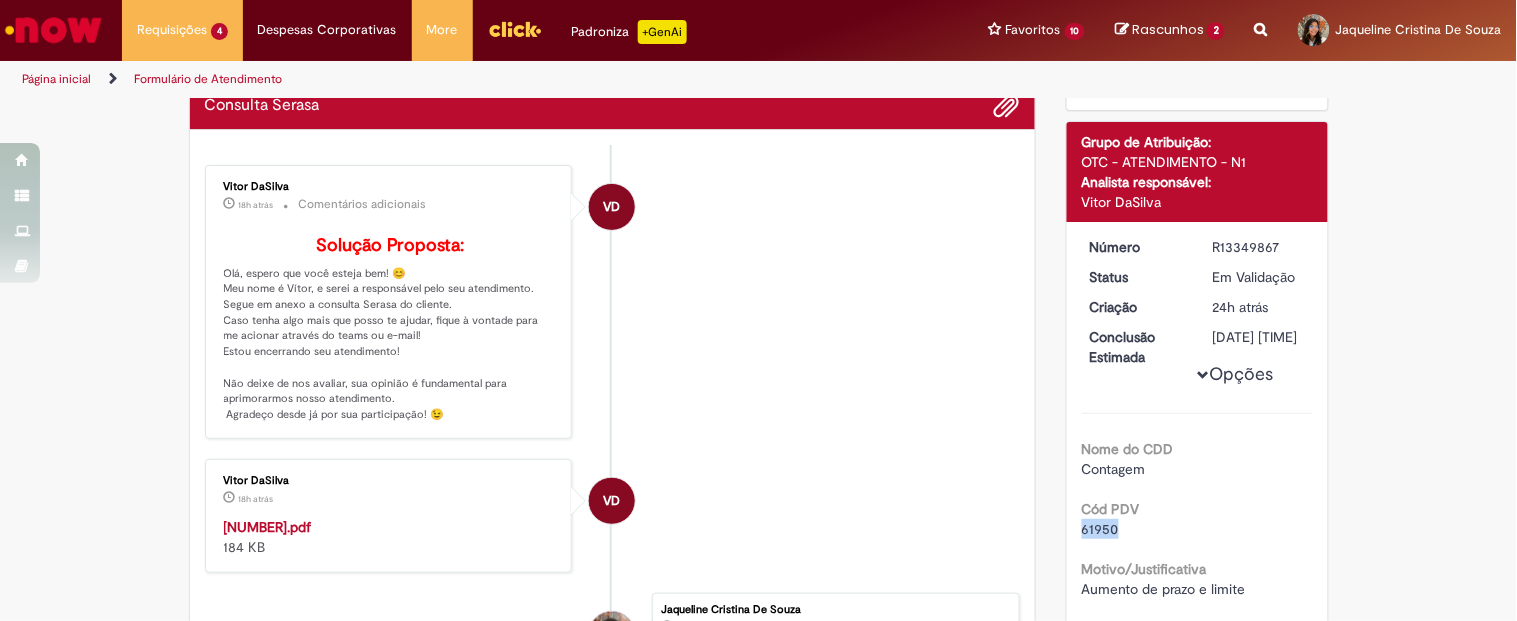 click on "[FILENAME]" at bounding box center (268, 527) 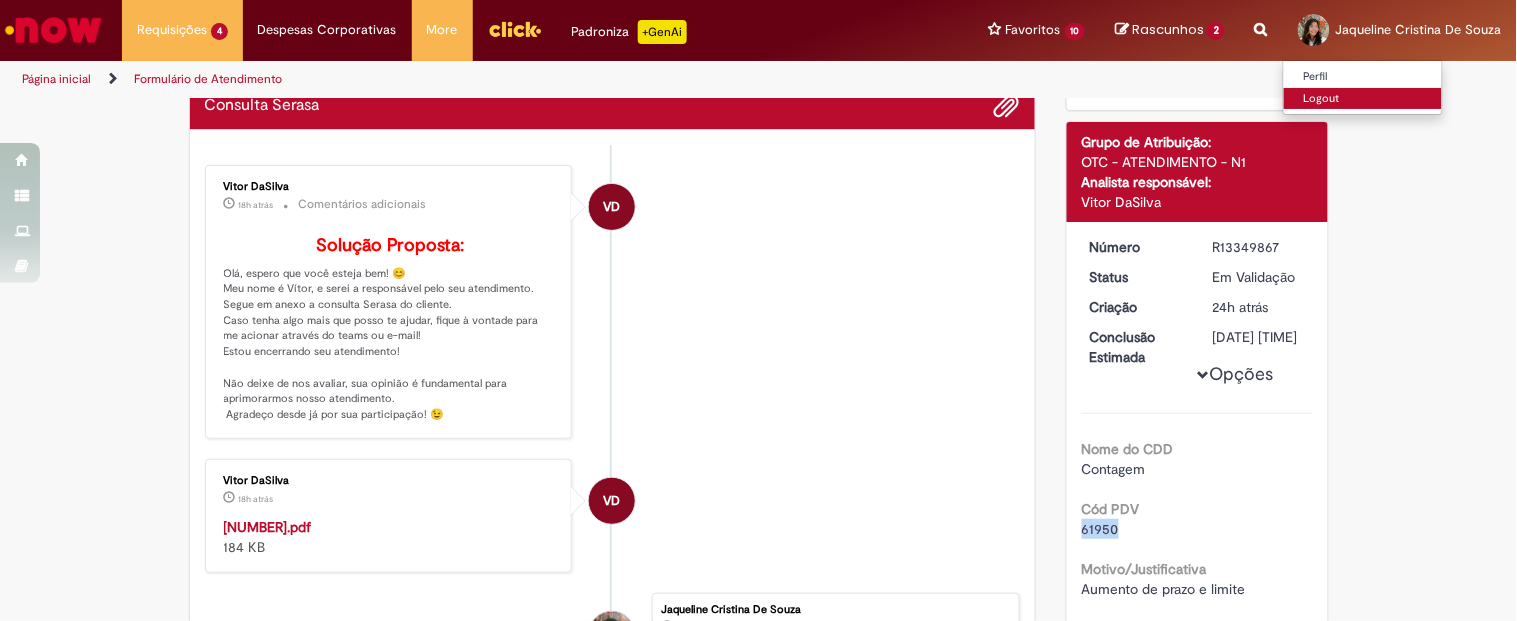 click on "Logout" at bounding box center [1363, 99] 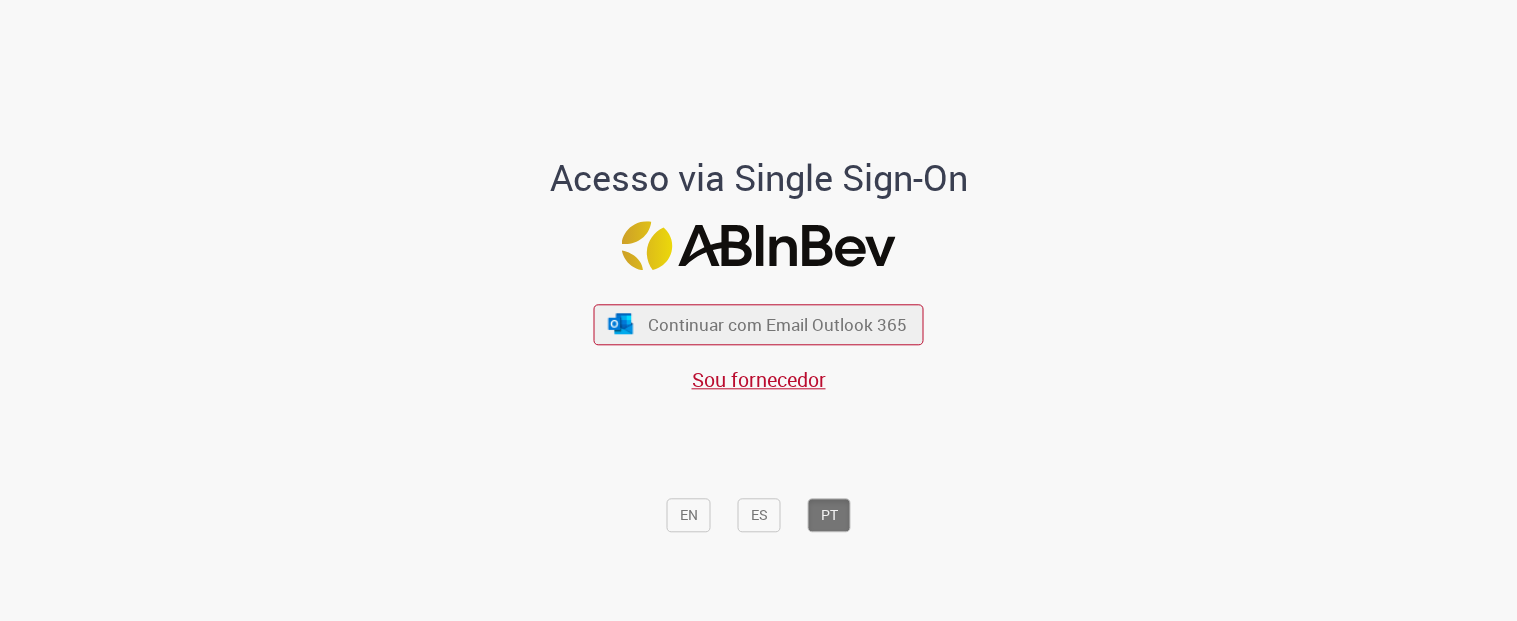 scroll, scrollTop: 0, scrollLeft: 0, axis: both 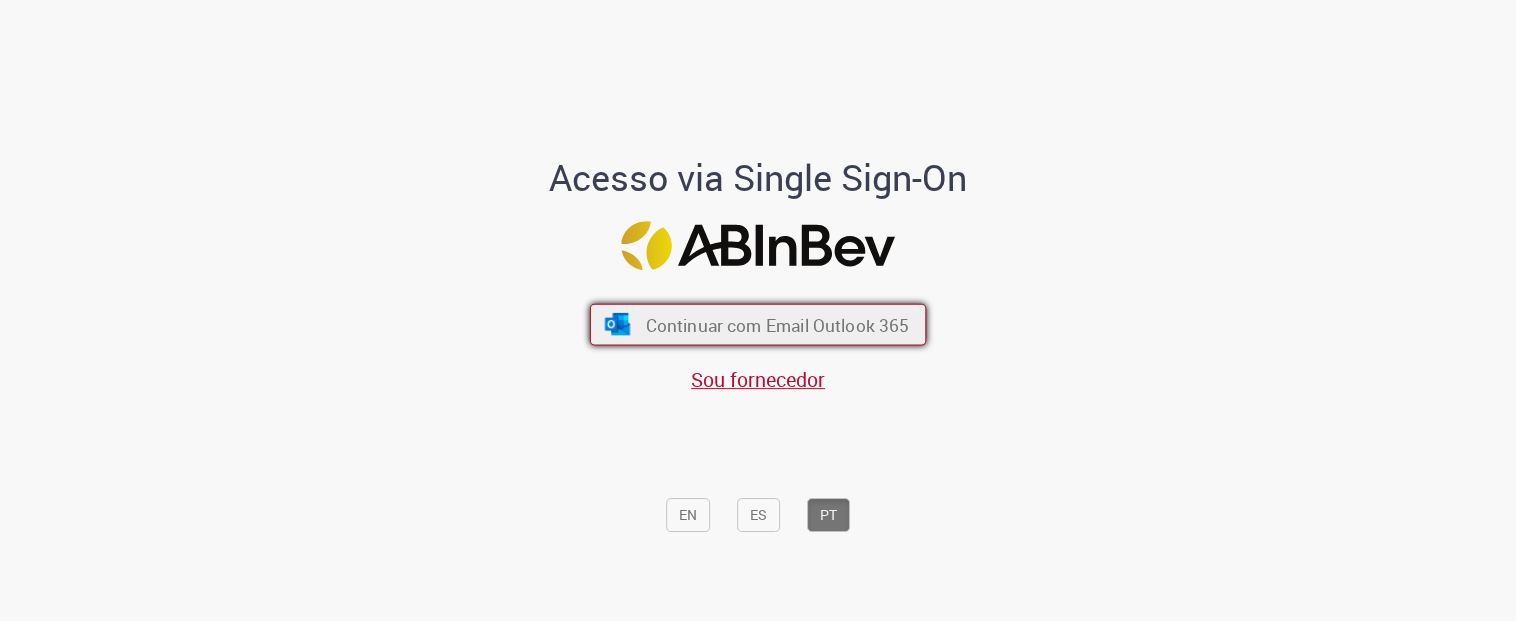click on "Continuar com Email Outlook 365" at bounding box center (778, 324) 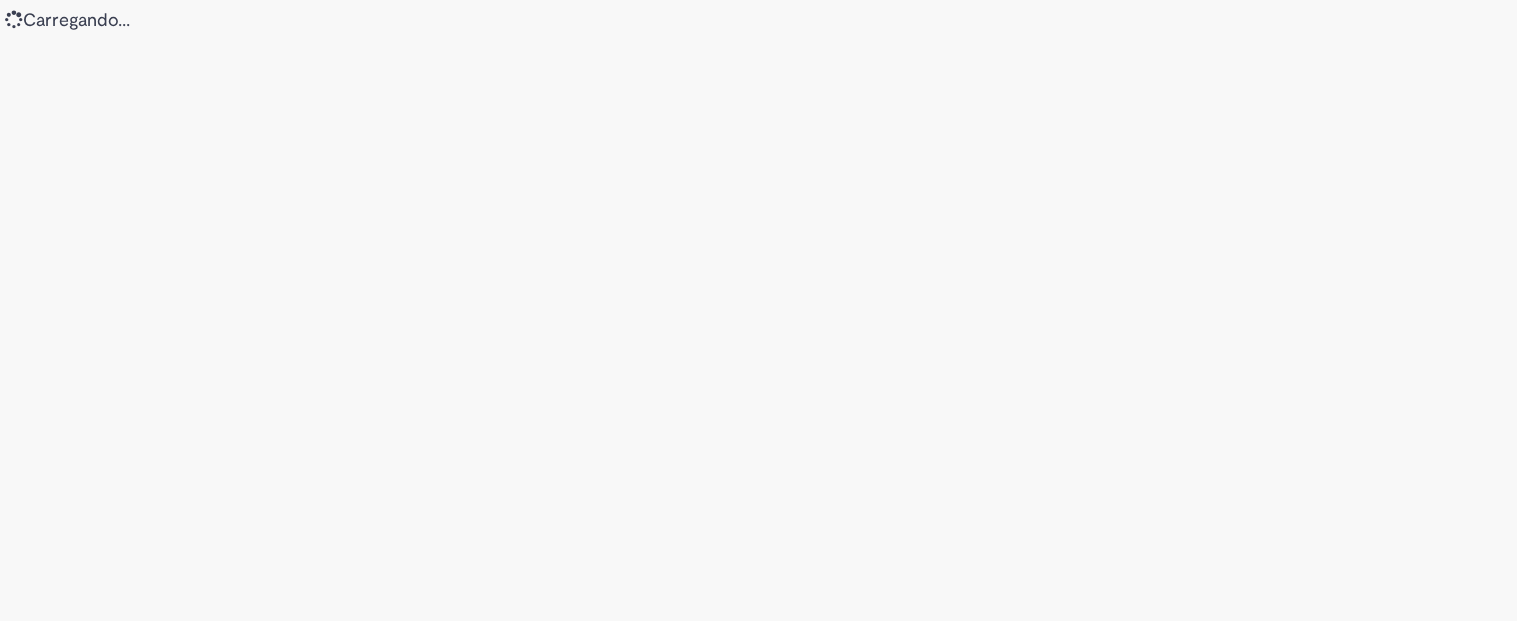 scroll, scrollTop: 0, scrollLeft: 0, axis: both 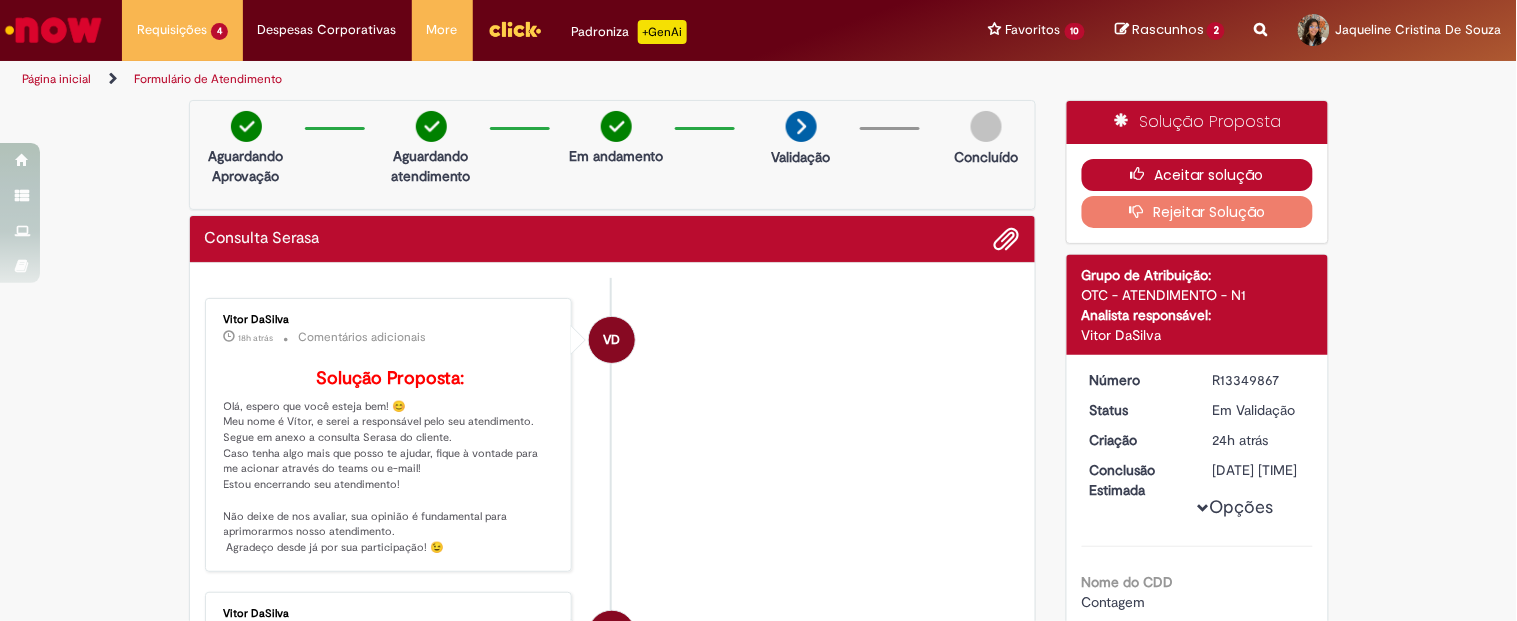 click on "Aceitar solução" at bounding box center [1197, 175] 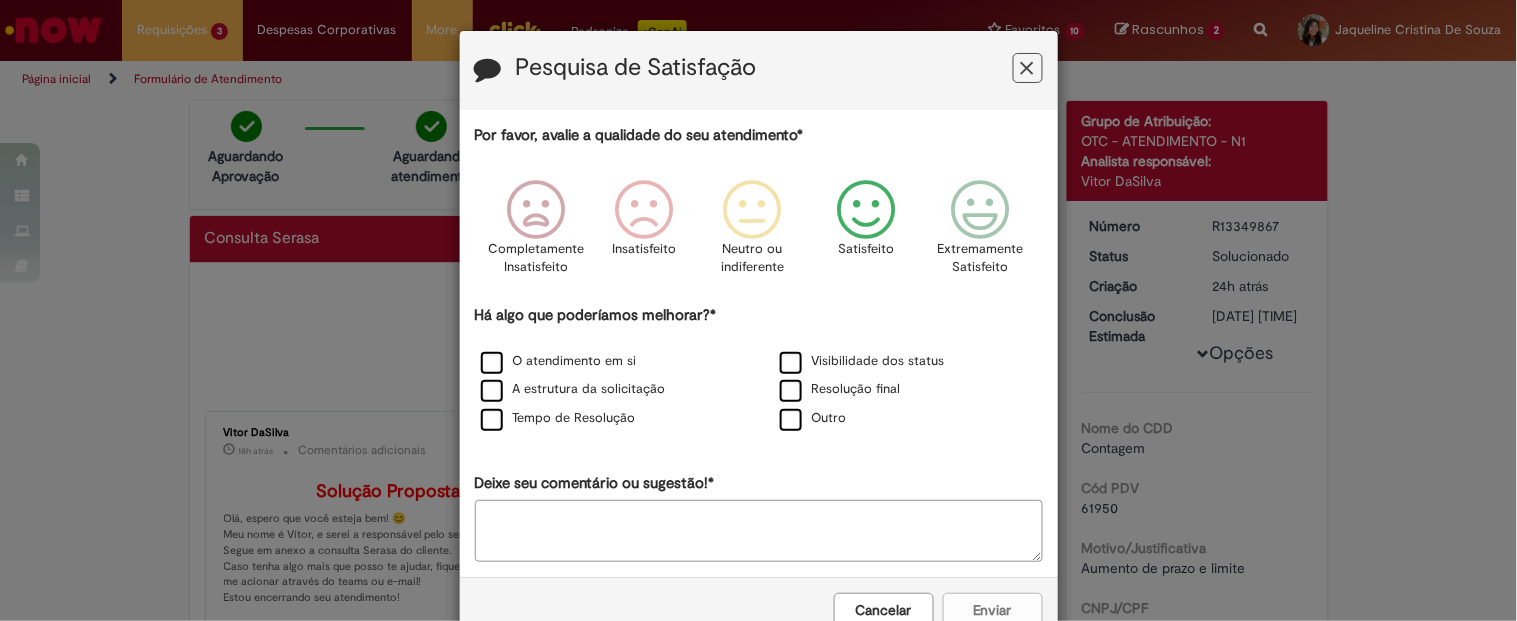 click on "Satisfeito" at bounding box center (867, 233) 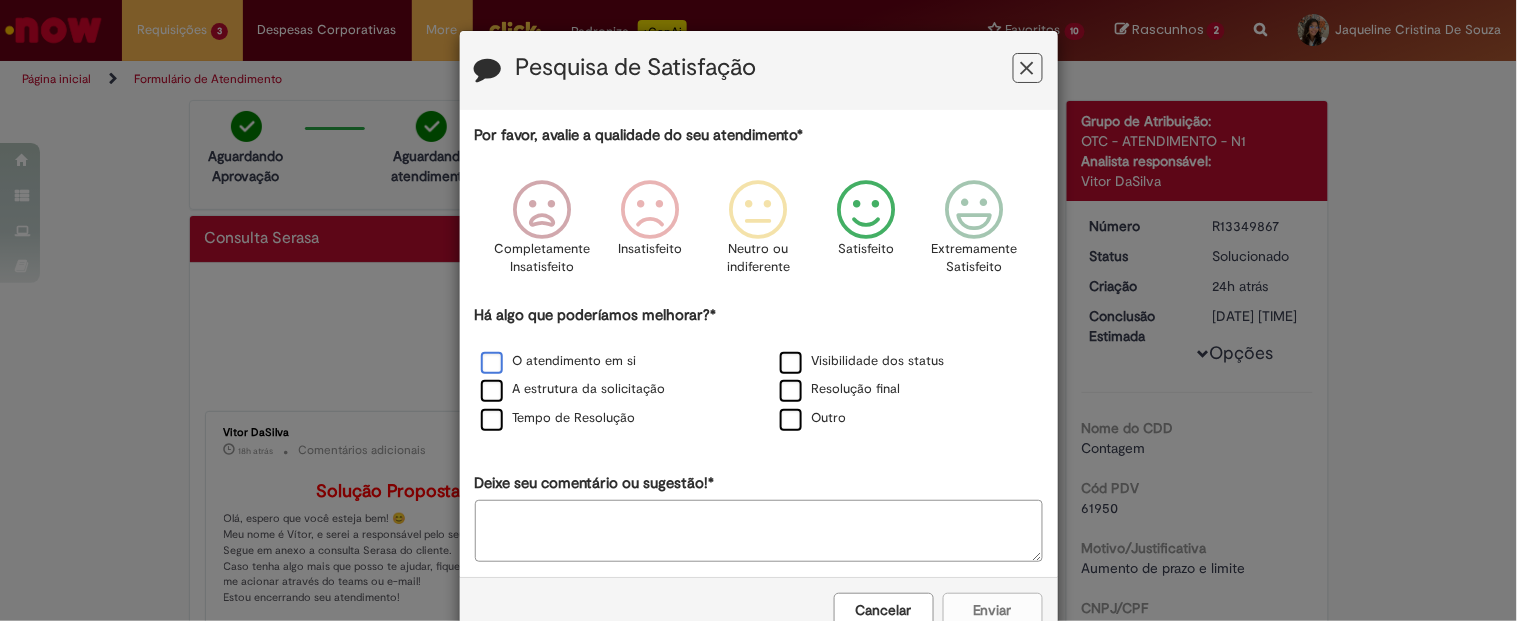 click on "O atendimento em si" at bounding box center (559, 361) 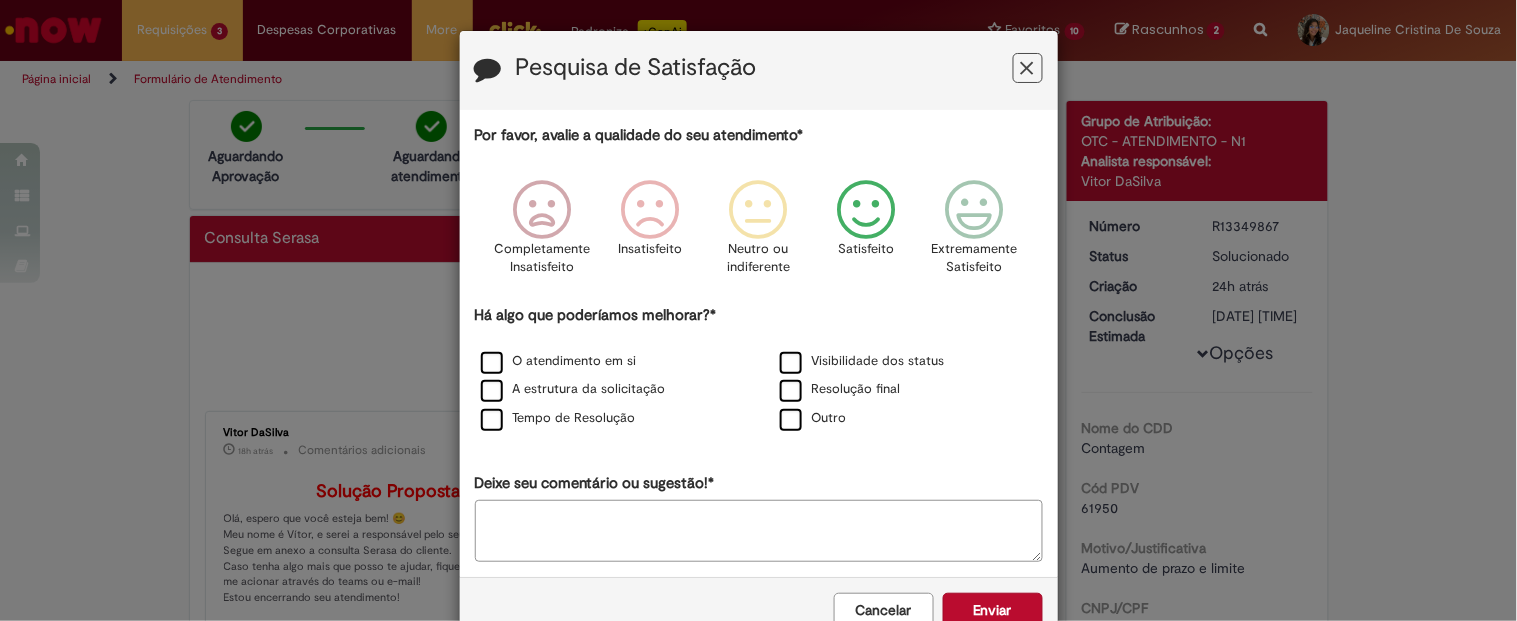 click on "Tempo de Resolução" at bounding box center [609, 419] 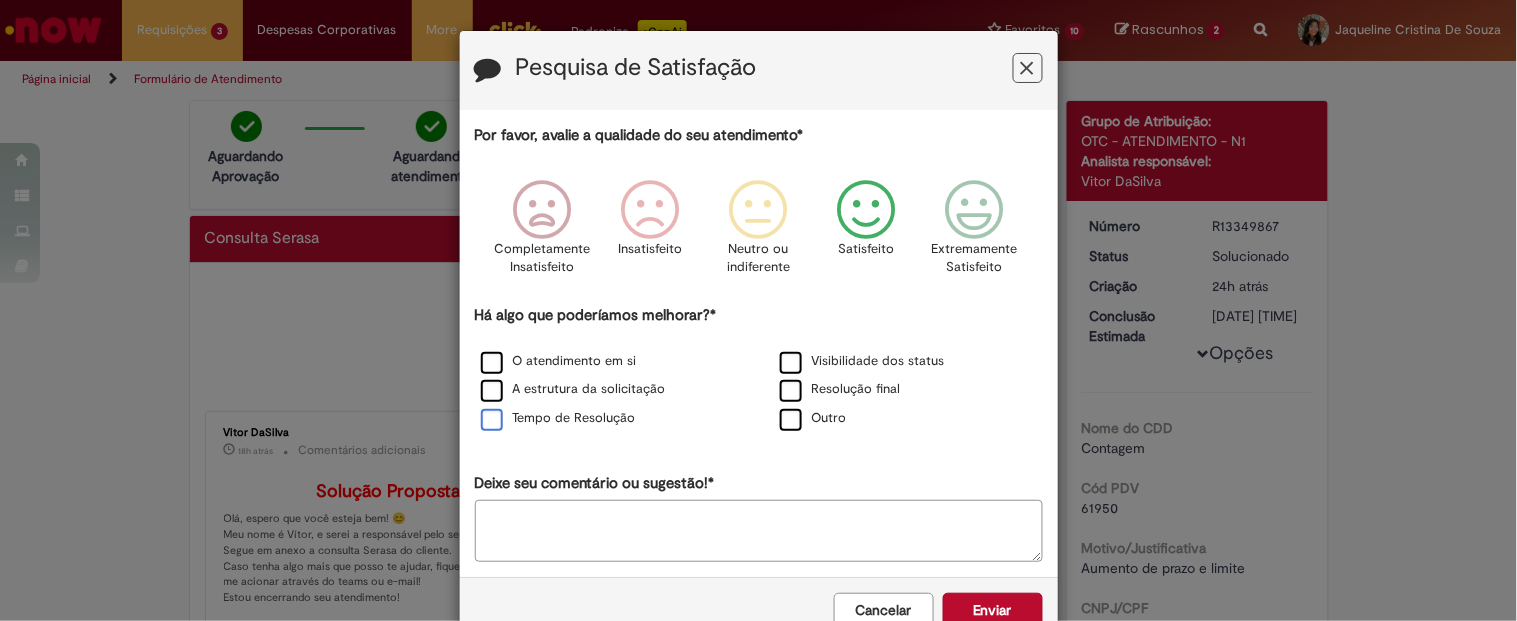 click on "Tempo de Resolução" at bounding box center (558, 418) 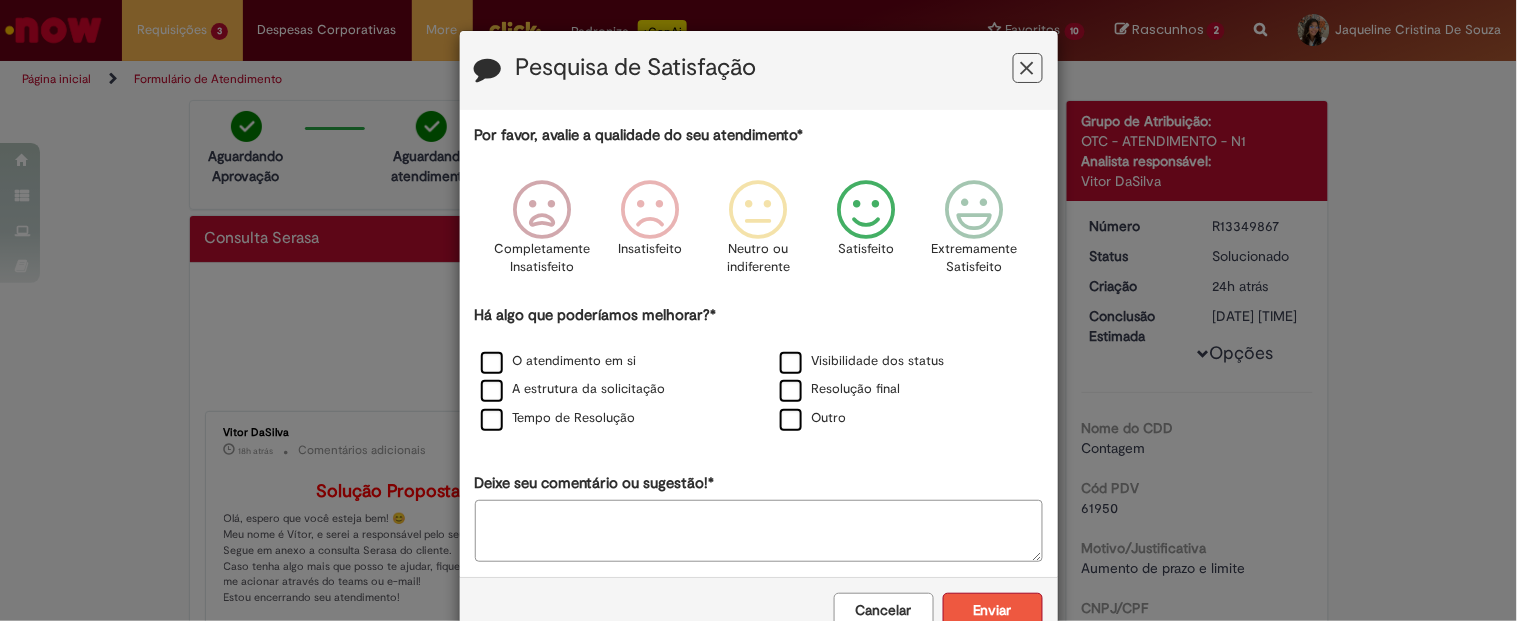 click on "Enviar" at bounding box center (993, 610) 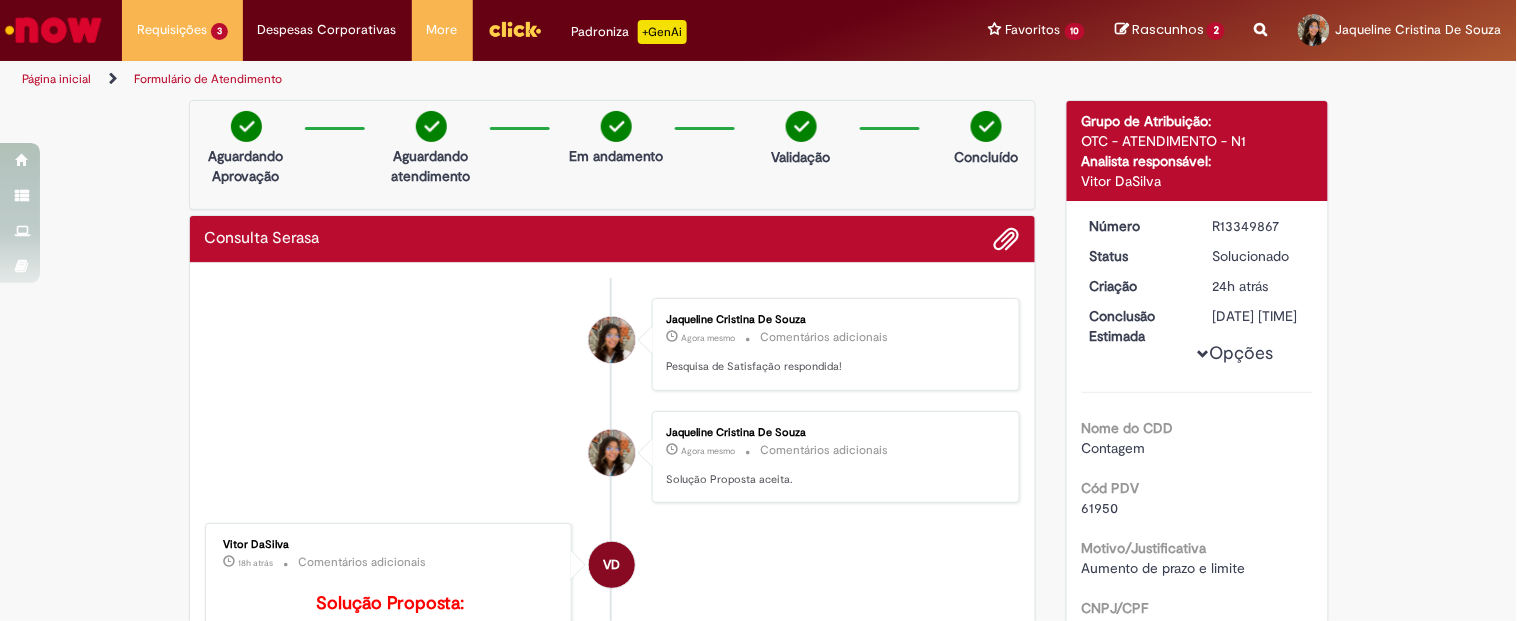 click on "Rascunhos   2
Solicitações Cobrança
Solicito alteração do templade em anexo que fica dento da solicitação Protesto  - pedido em inclusão. Preciso que seja alterado por esse templade que está em anexo., está com 4 informações solicitantes a mais.
Solicitações de cadastro Promax
Oferta exclusiva para bloqueio, desbloqueio, reativação e transferência de PDVs entre Operações, cadastro manuais de CDDS, fábricas e eventos.
Sua Lista de rascunhos está vazia
Após adicionar itens à Lista de rascunhos, será possível visualizá-los aqui.
Exibir Lista de Rascunhos
Rascunhos   2" at bounding box center (1170, 30) 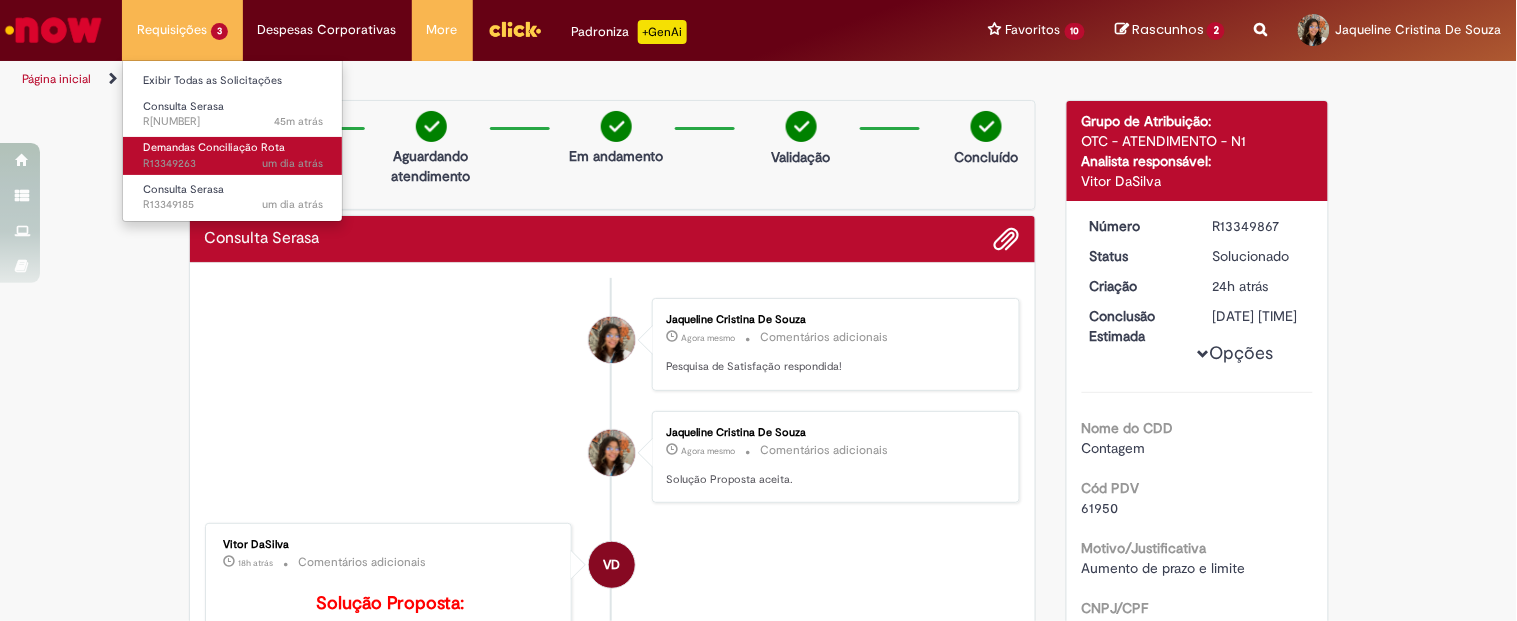 click on "Demandas Conciliação Rota" at bounding box center (214, 147) 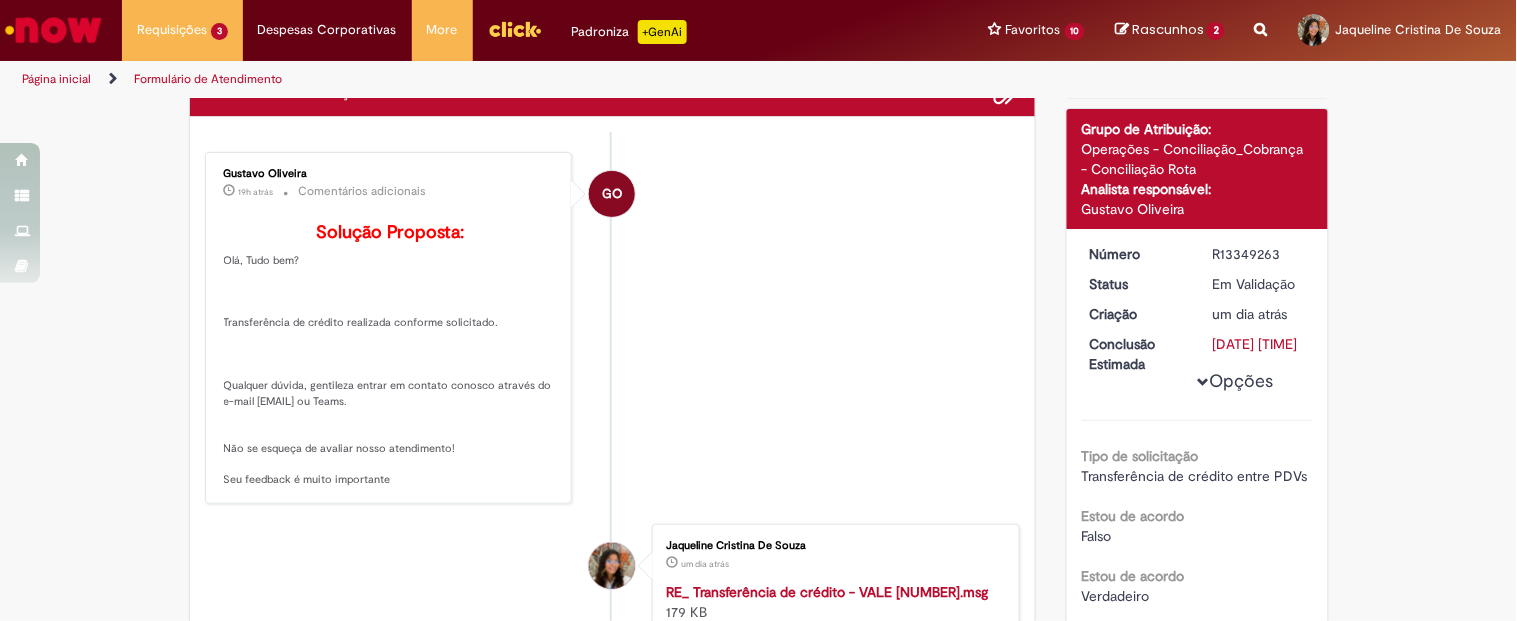 scroll, scrollTop: 164, scrollLeft: 0, axis: vertical 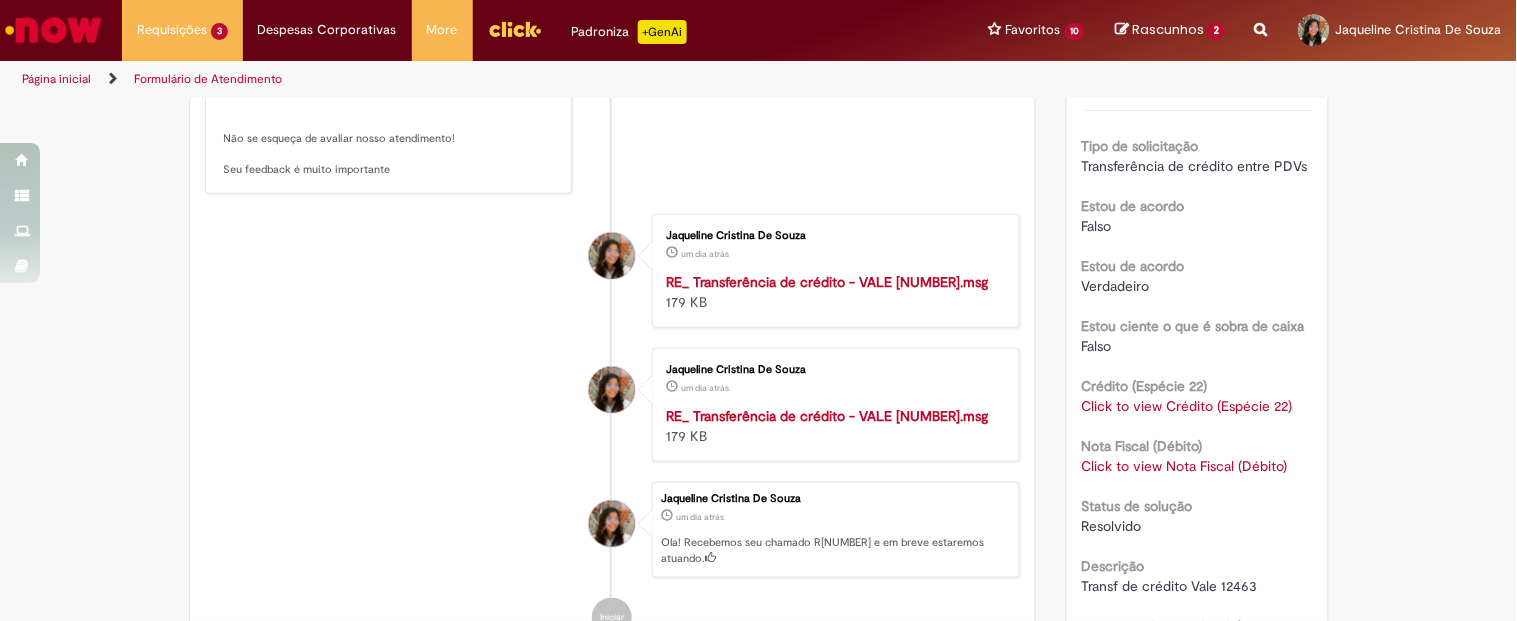 click on "Verificar Código de Barras
Aguardando Aprovação
Aguardando atendimento
Em andamento
Validação
Concluído
Demandas Conciliação Rota
Enviar
GO
[FIRST] [LAST]
19h atrás 19 horas atrás     Comentários adicionais
Solução Proposta:" at bounding box center (758, 289) 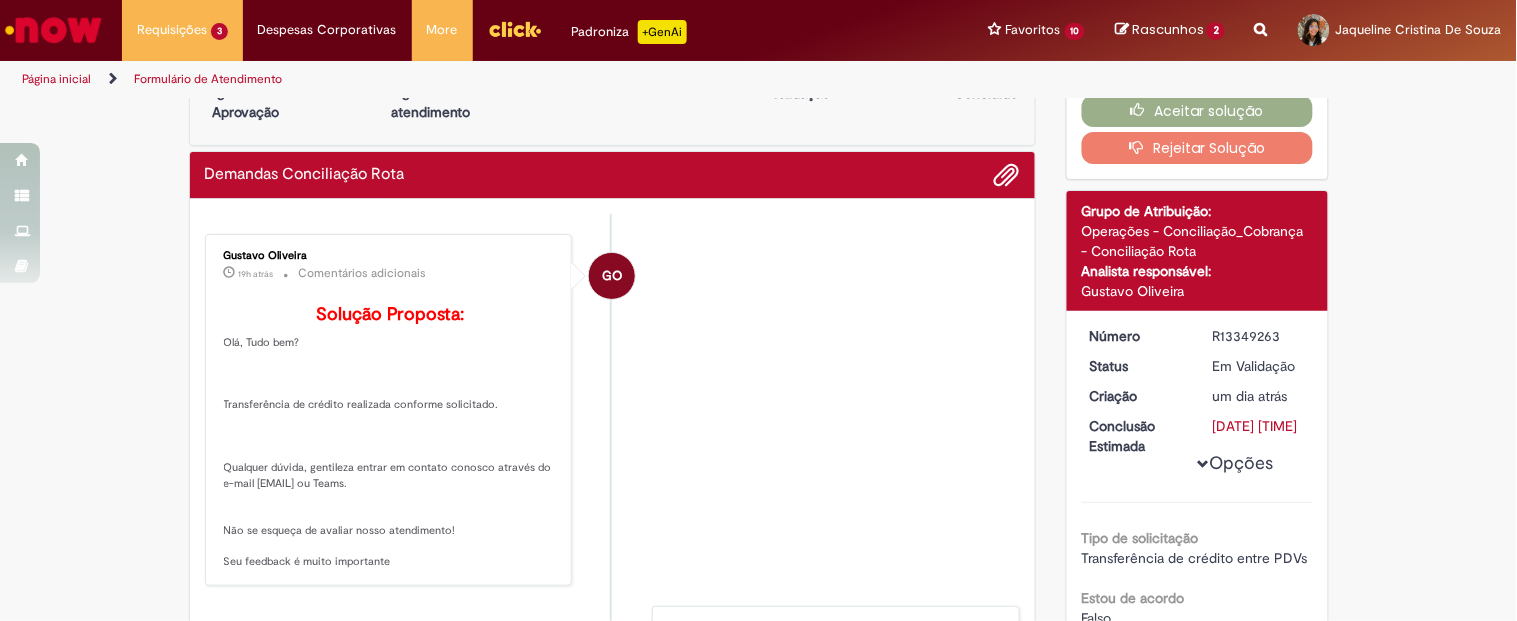 scroll, scrollTop: 57, scrollLeft: 0, axis: vertical 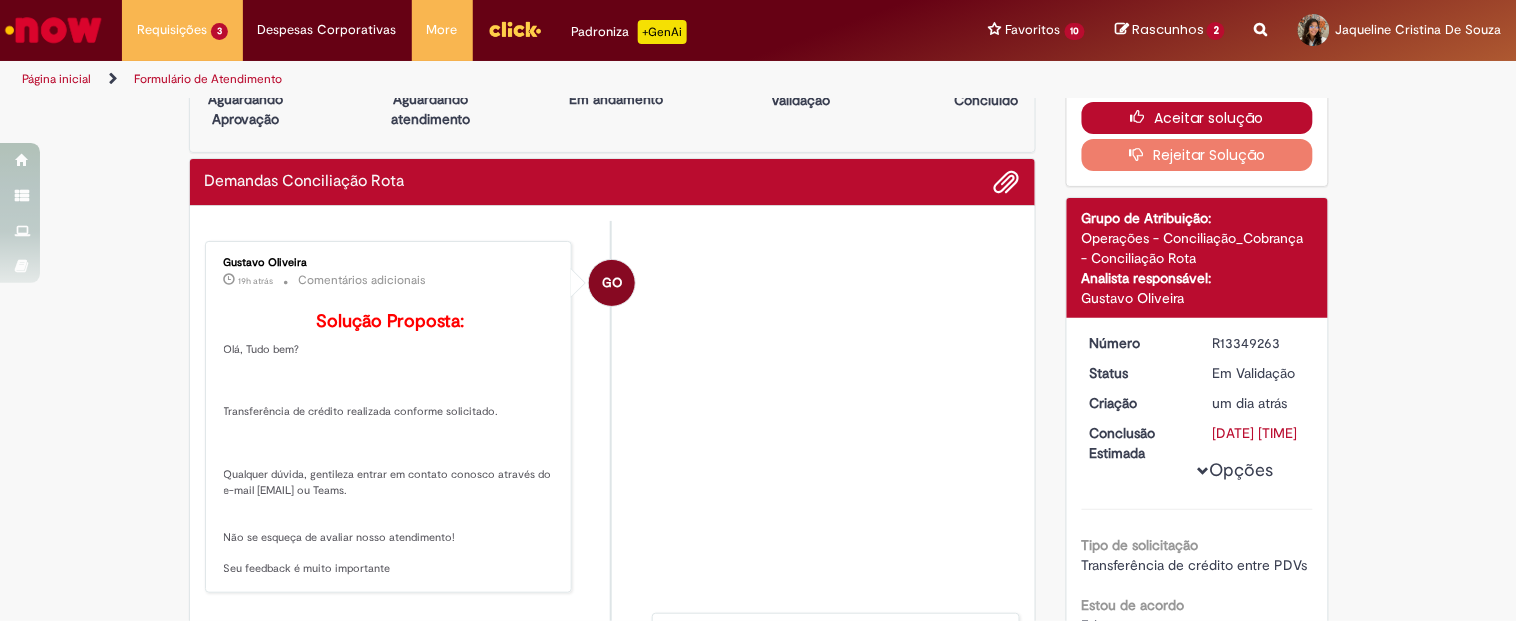 click on "Aceitar solução" at bounding box center (1197, 118) 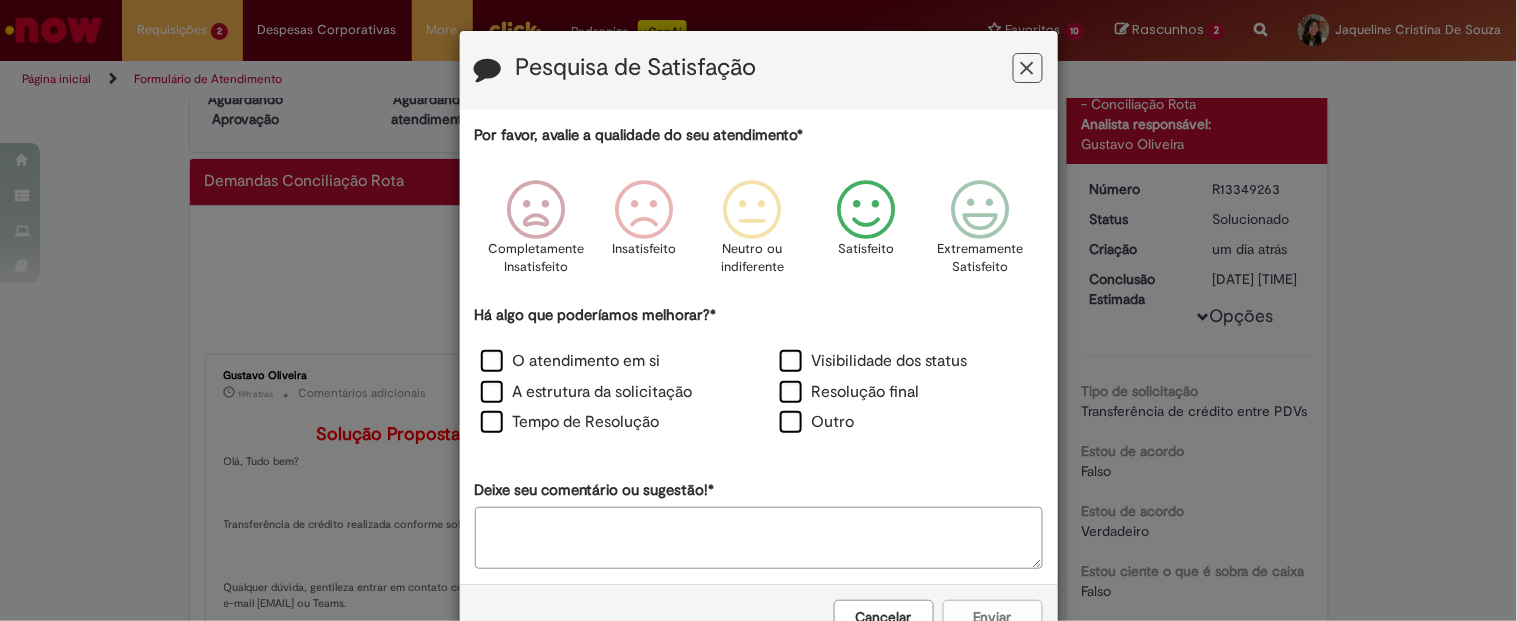 click at bounding box center [866, 210] 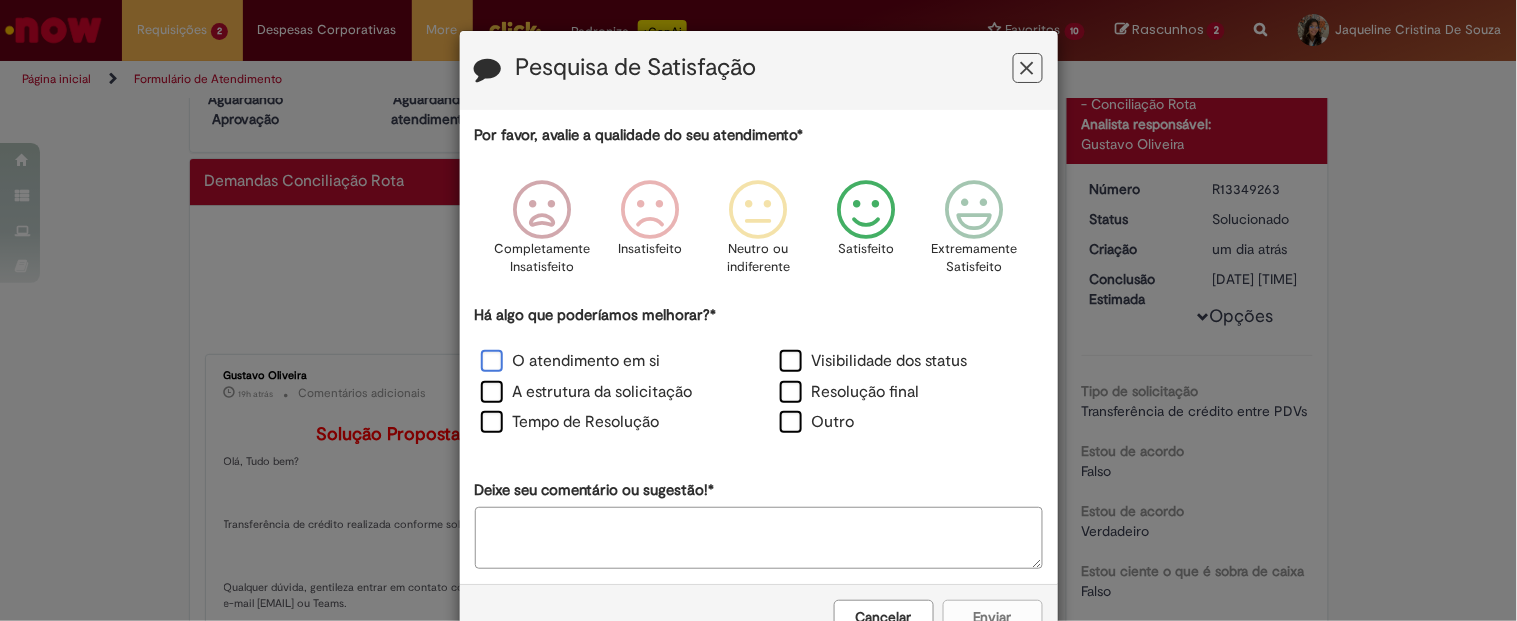 click on "O atendimento em si" at bounding box center (571, 361) 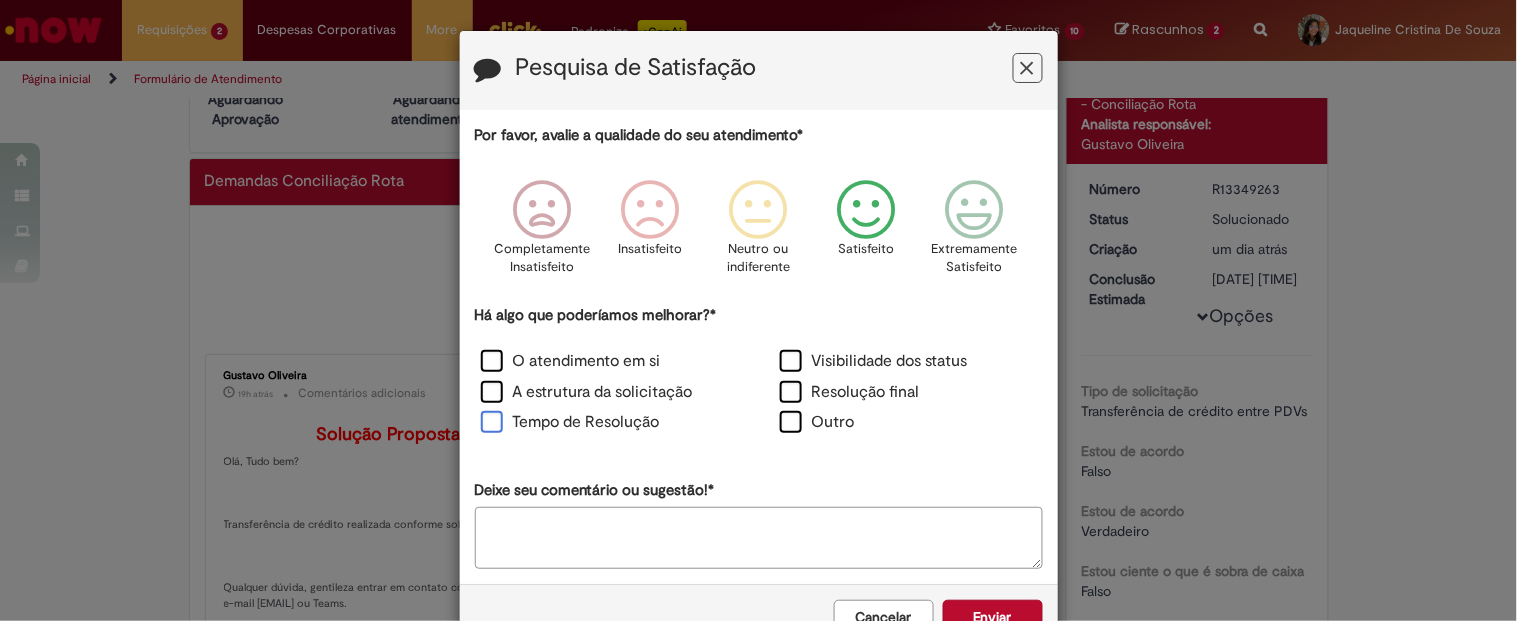 click on "Tempo de Resolução" at bounding box center [570, 422] 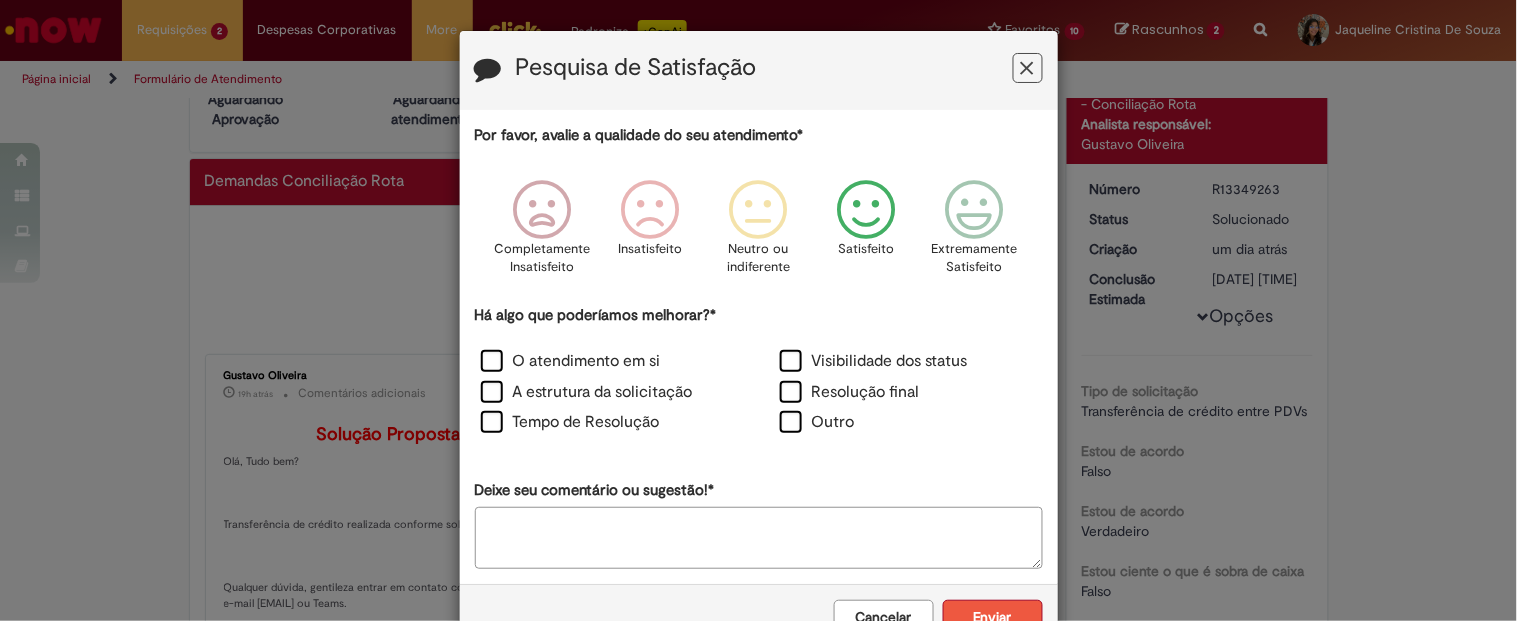 click on "Enviar" at bounding box center [993, 617] 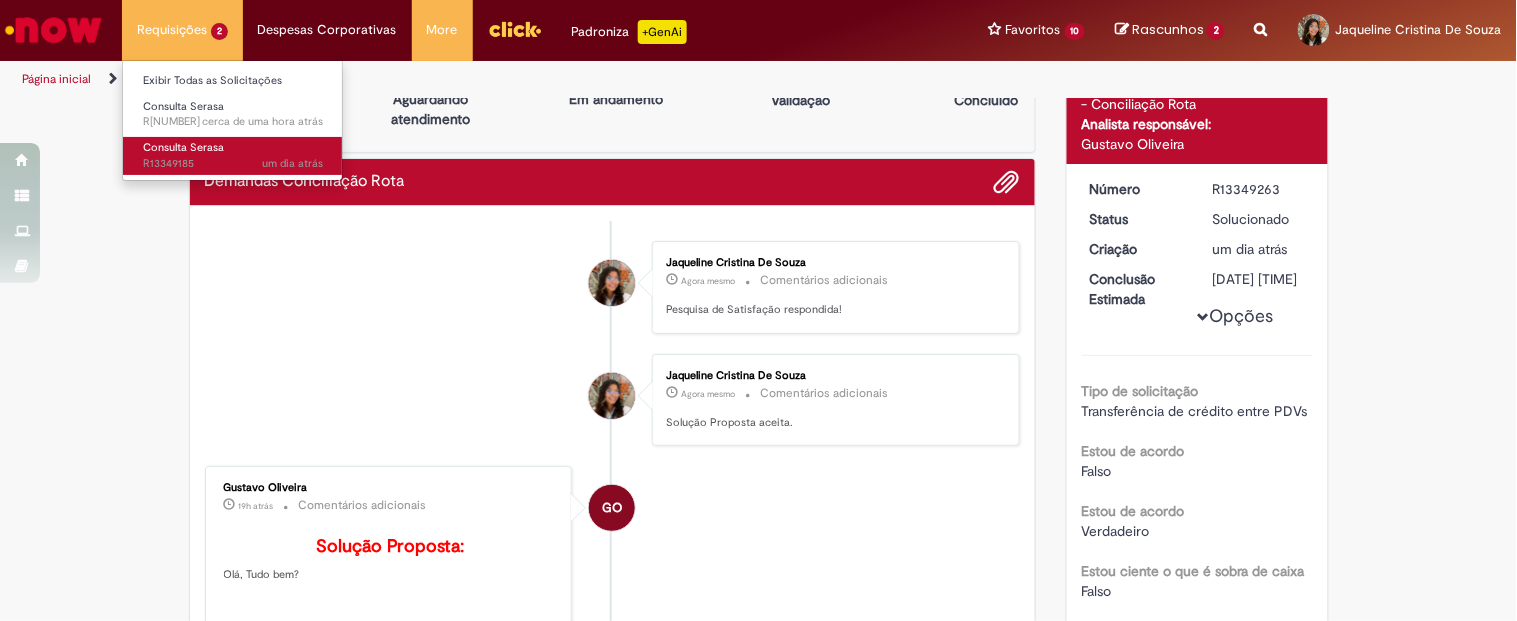 click on "Consulta Serasa
um dia atrás um dia atrás  R[NUMBER]" at bounding box center (233, 155) 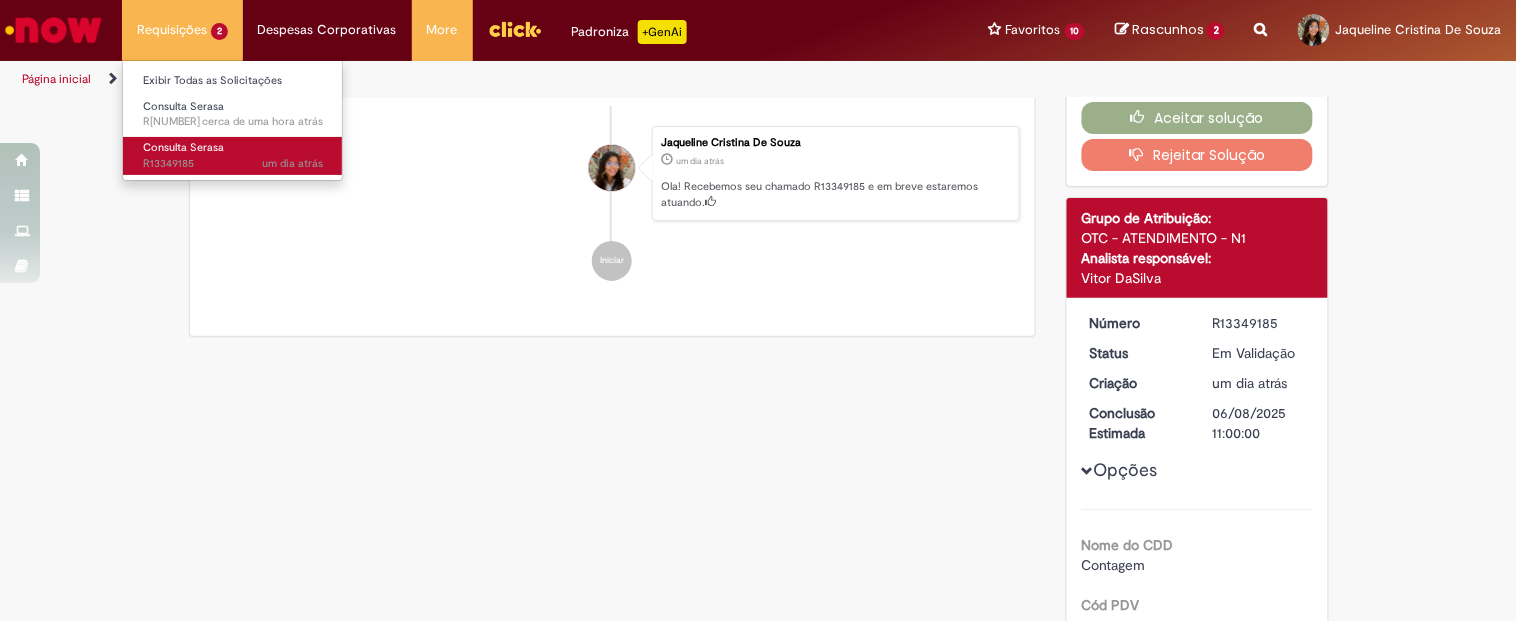 scroll, scrollTop: 0, scrollLeft: 0, axis: both 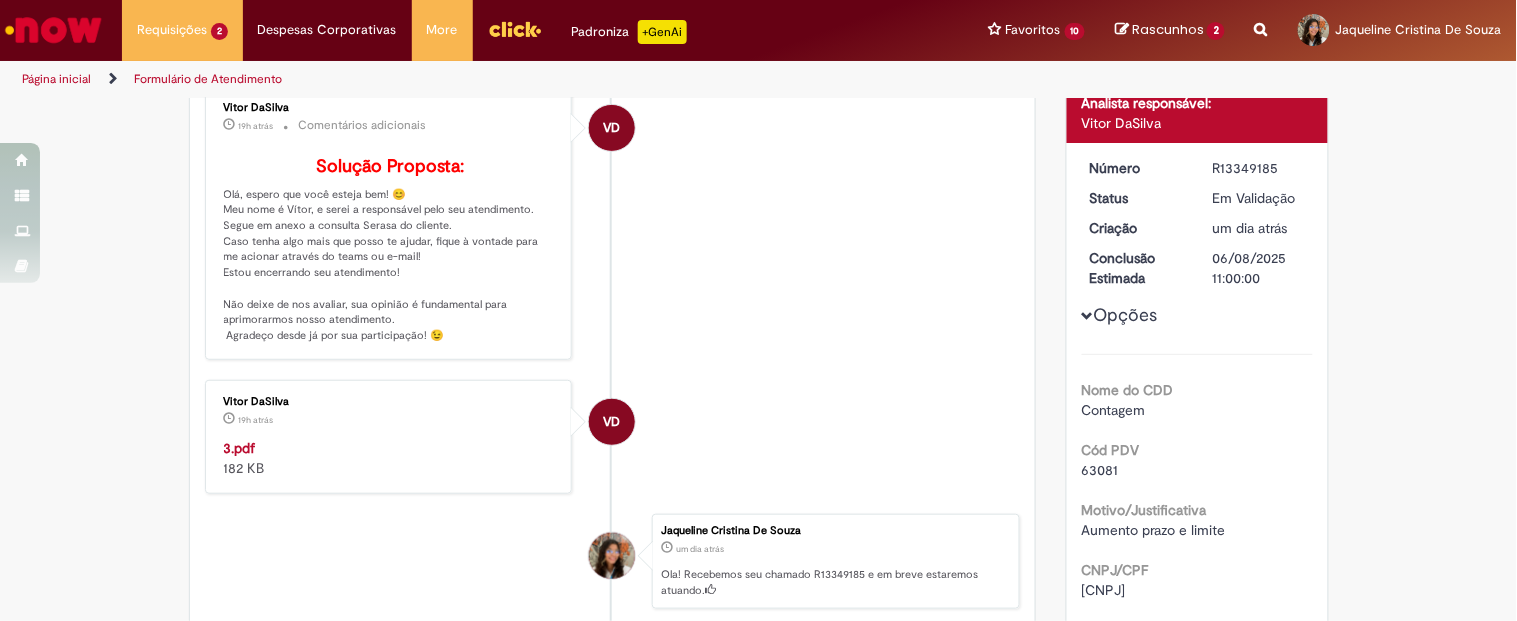 click on "63081" at bounding box center [1100, 470] 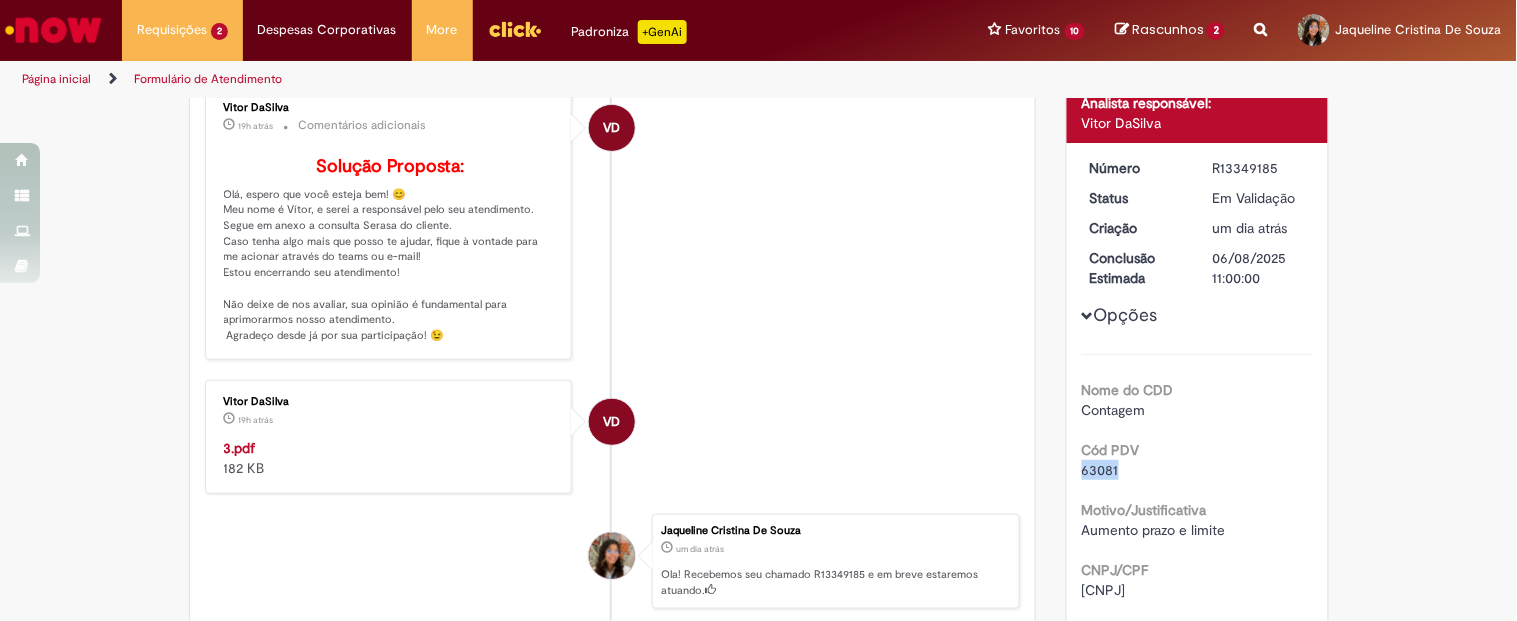 click on "63081" at bounding box center (1100, 470) 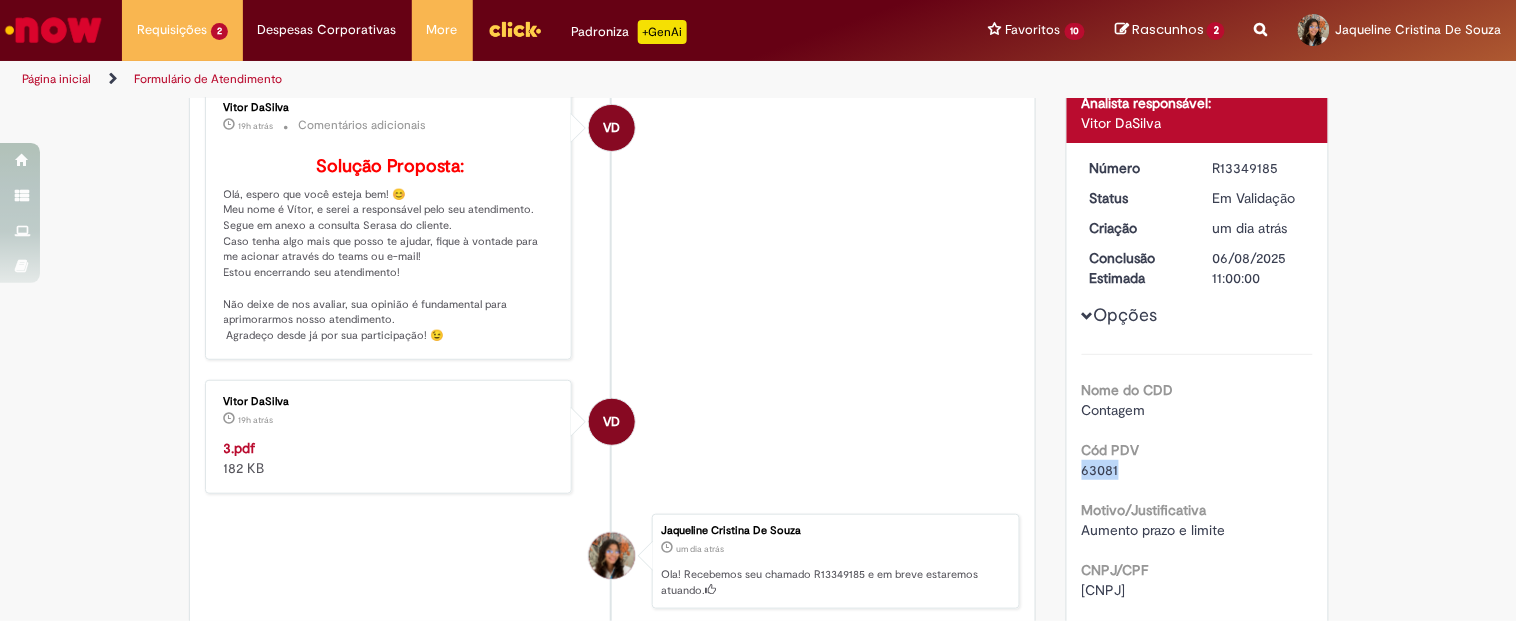 click on "3.pdf" at bounding box center (240, 448) 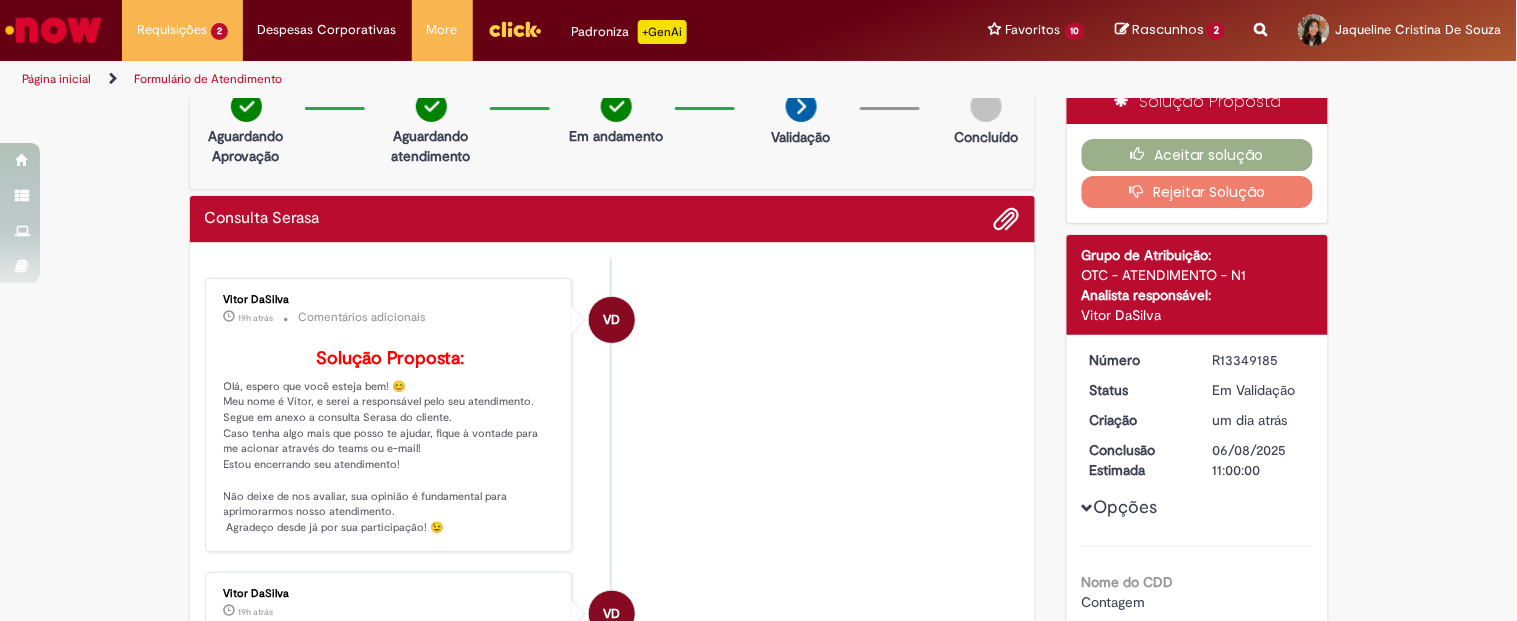 scroll, scrollTop: 0, scrollLeft: 0, axis: both 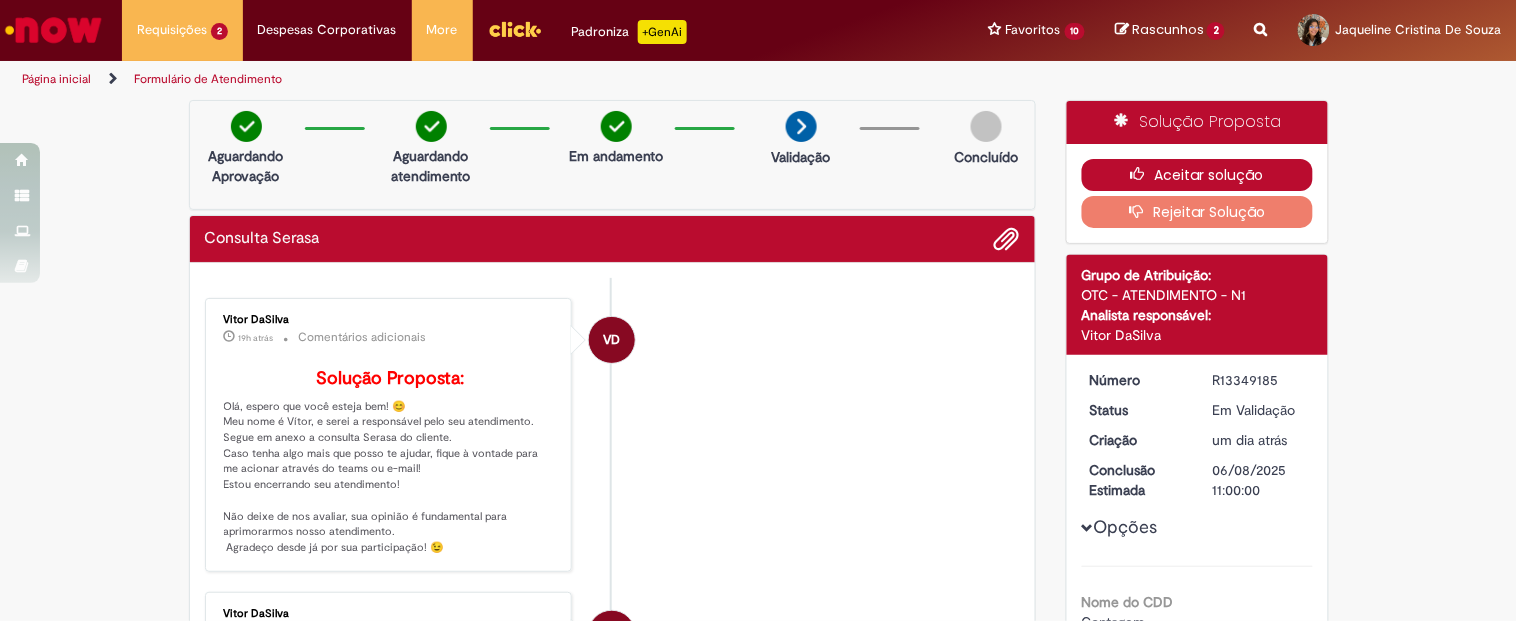 click on "Aceitar solução" at bounding box center [1197, 175] 